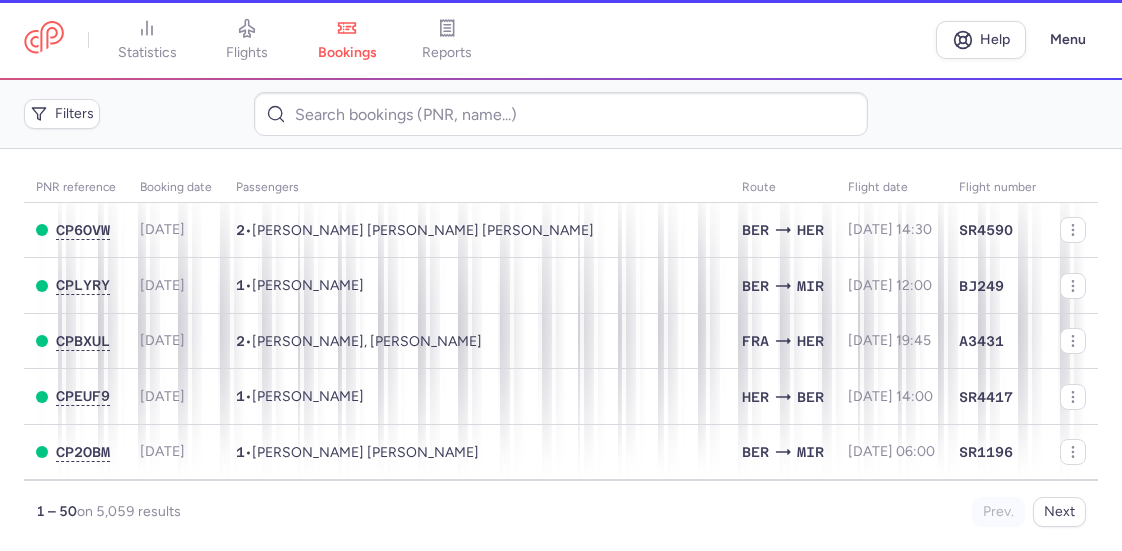 scroll, scrollTop: 0, scrollLeft: 0, axis: both 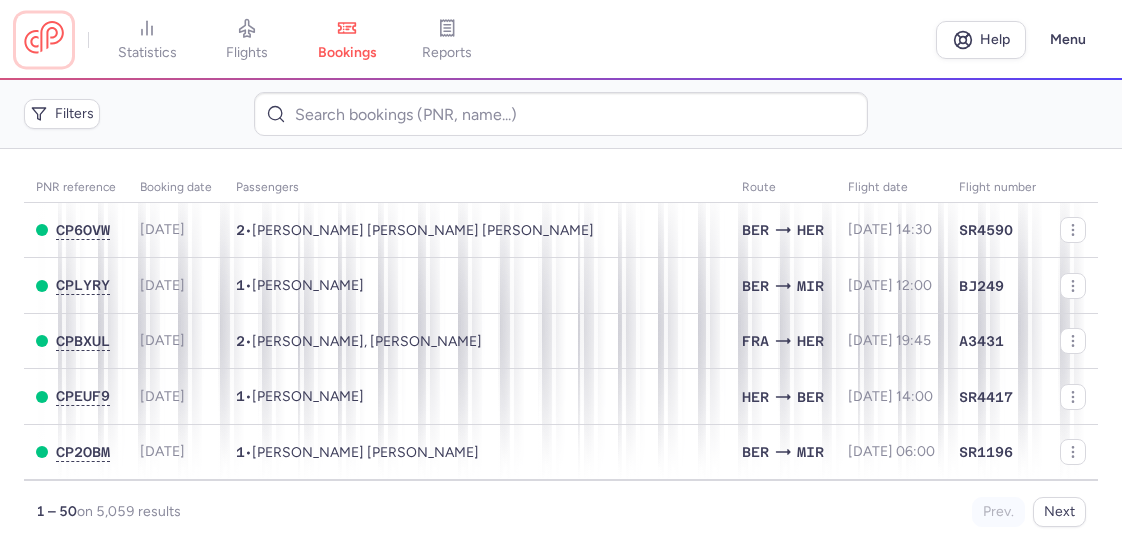 click at bounding box center (44, 39) 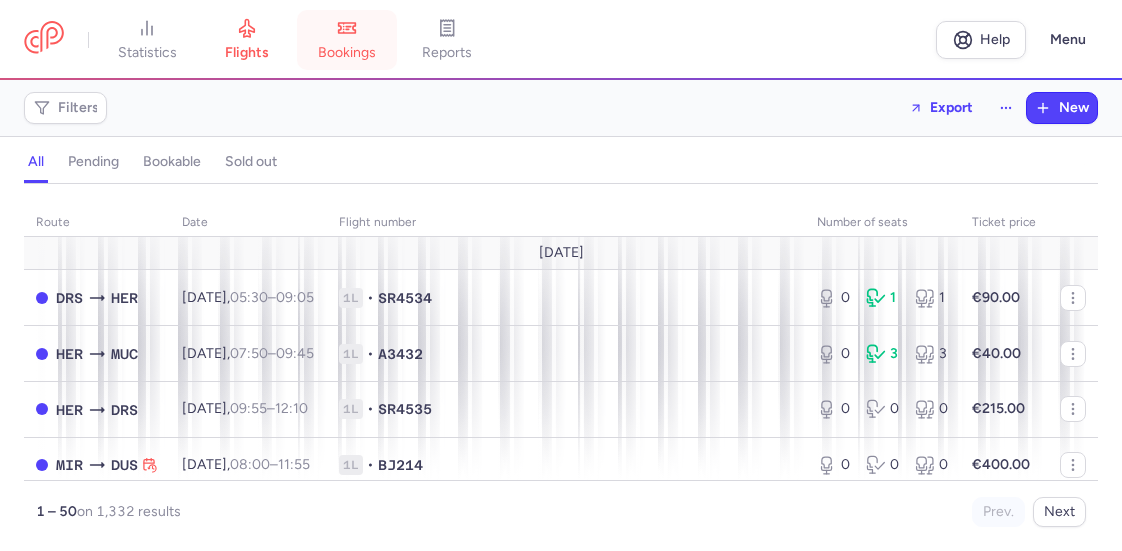 click on "bookings" at bounding box center (347, 53) 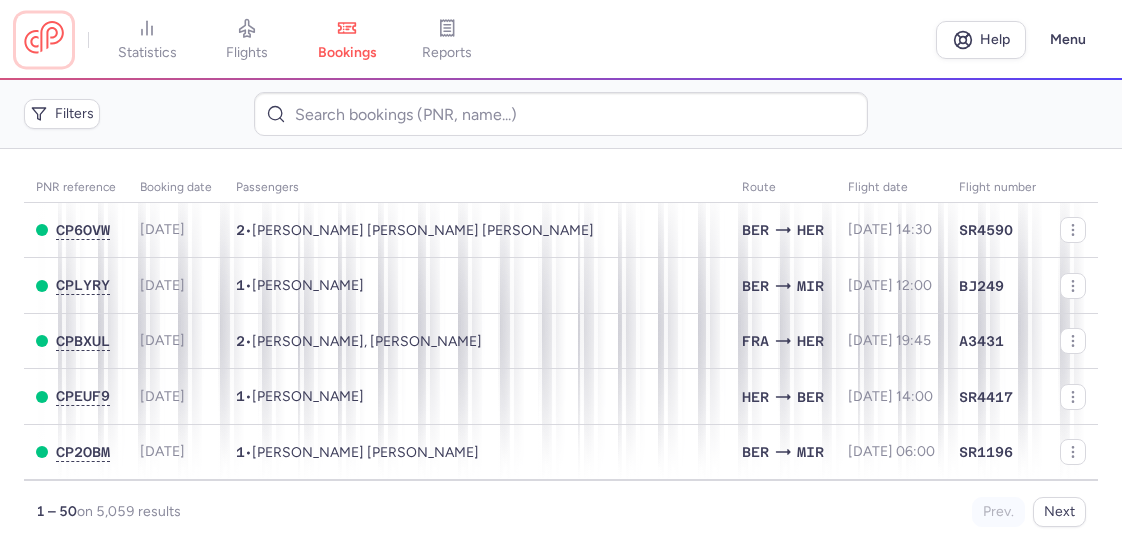 click at bounding box center (44, 39) 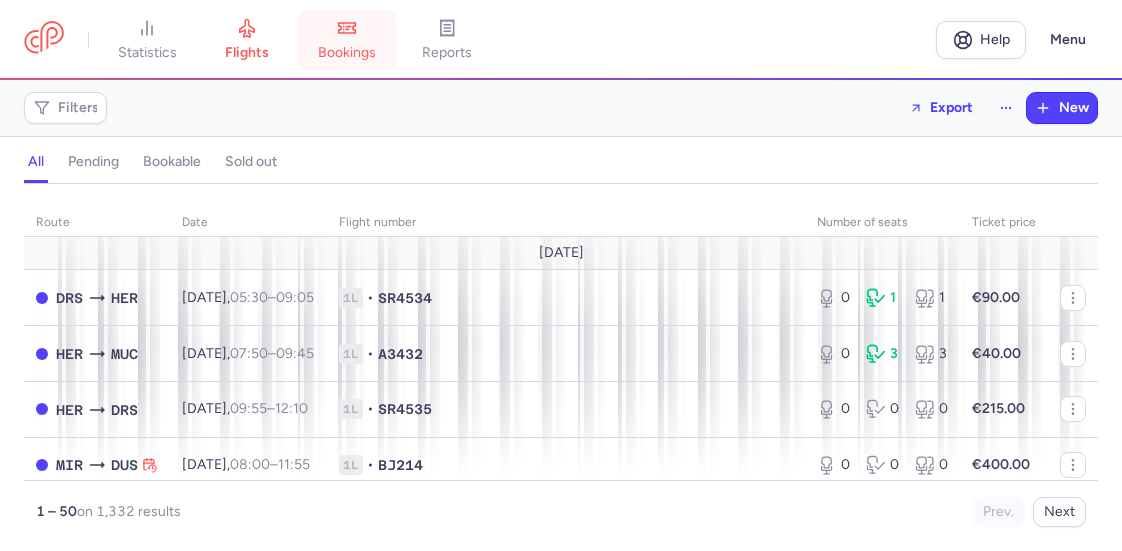 click on "bookings" at bounding box center [347, 53] 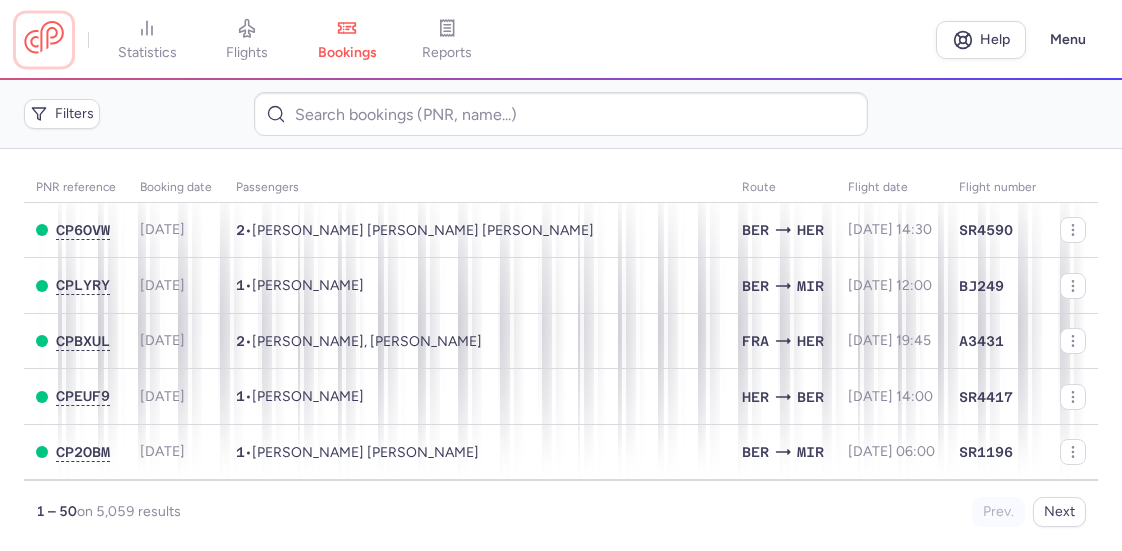 click at bounding box center (44, 39) 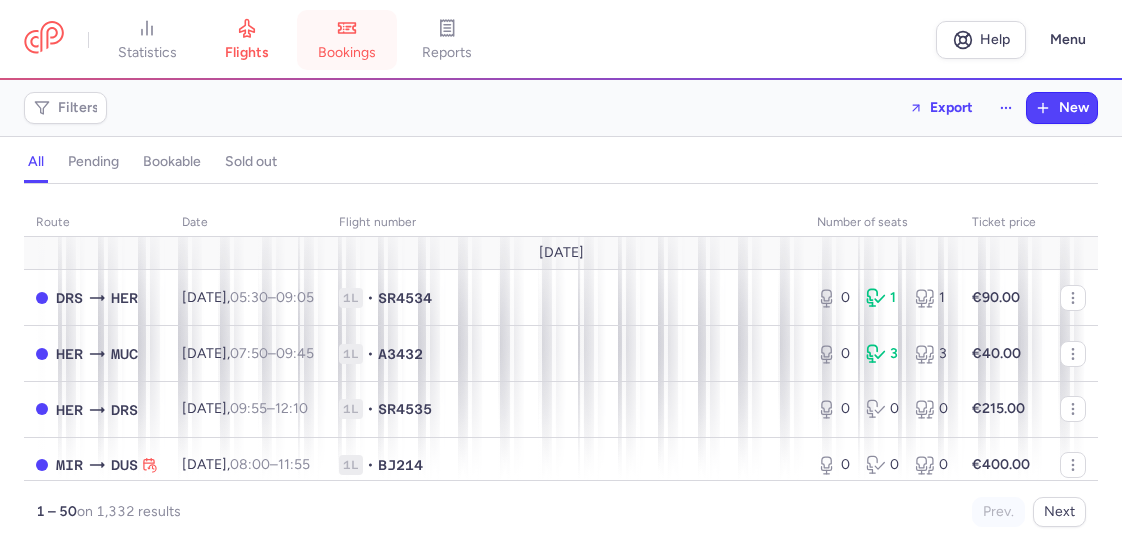 click on "bookings" at bounding box center [347, 40] 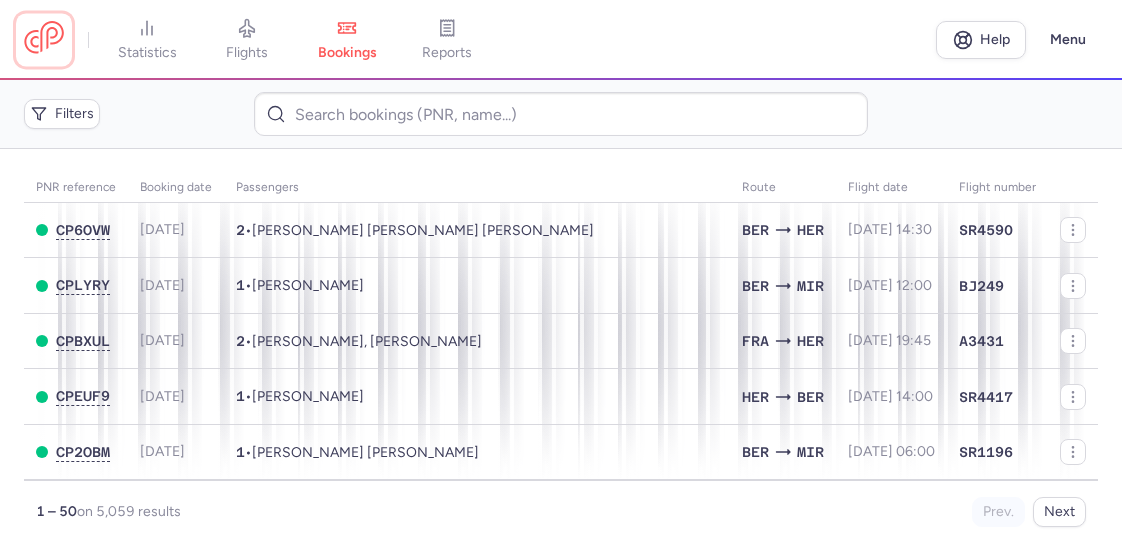 click at bounding box center (44, 39) 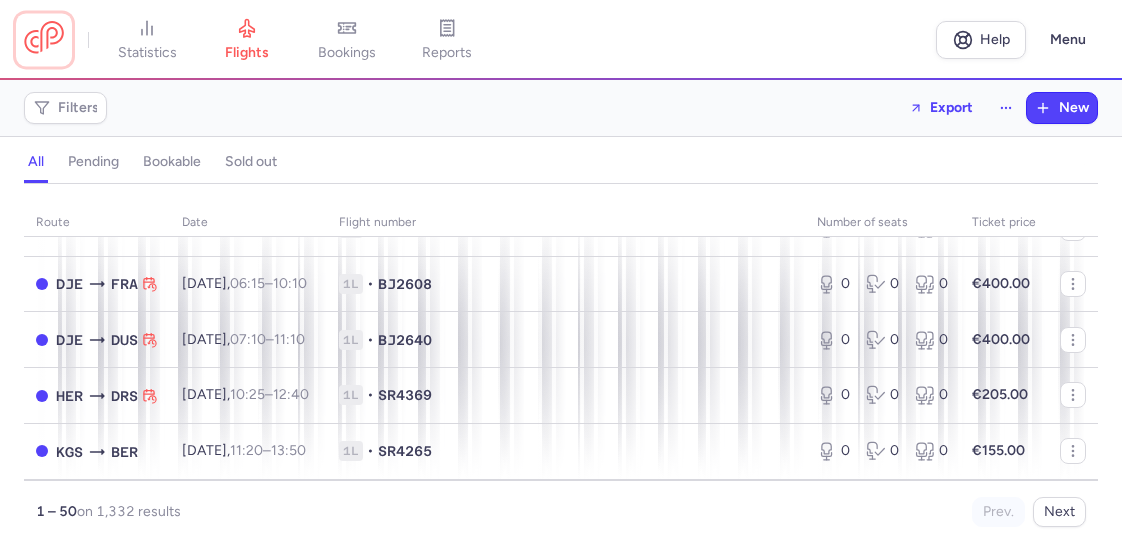 scroll, scrollTop: 2610, scrollLeft: 0, axis: vertical 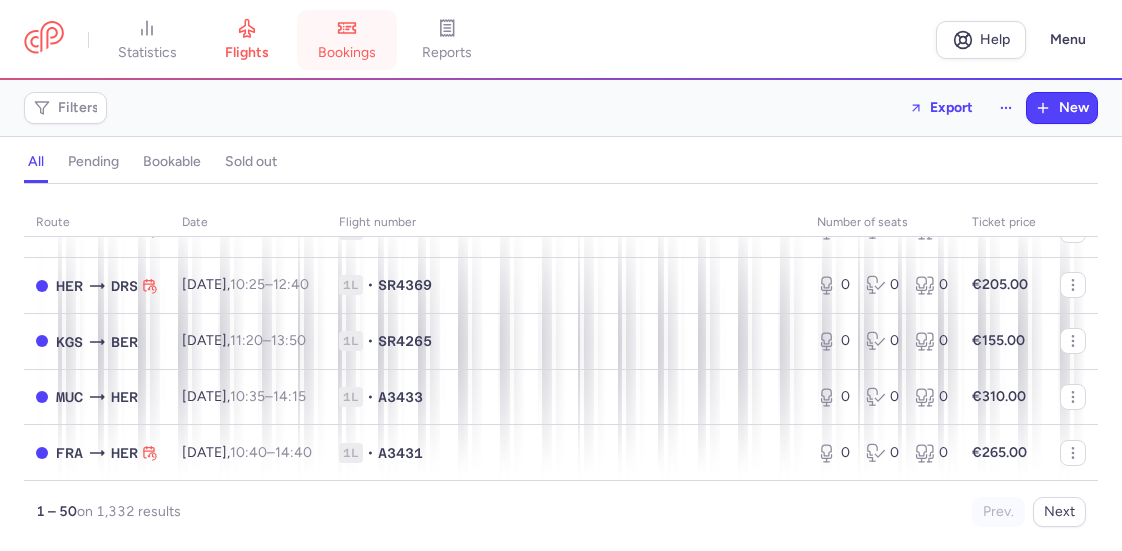 click on "bookings" at bounding box center [347, 40] 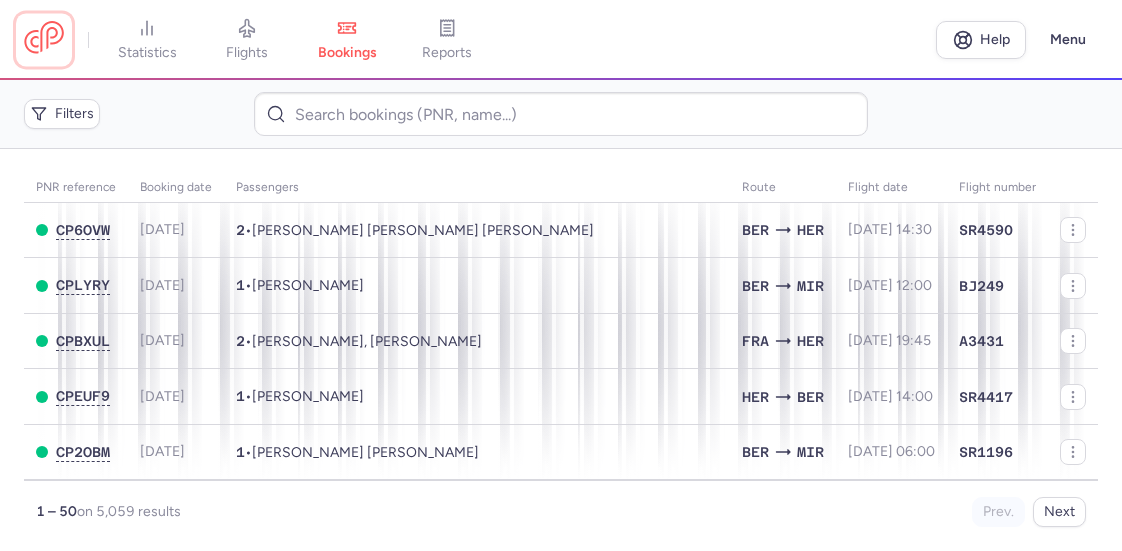 click at bounding box center (44, 39) 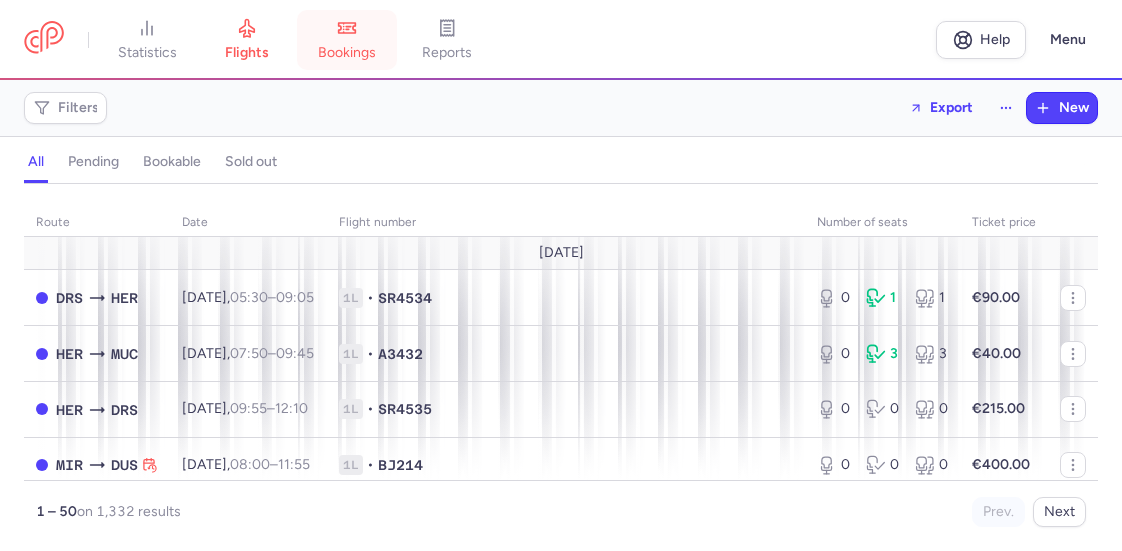click on "bookings" at bounding box center (347, 40) 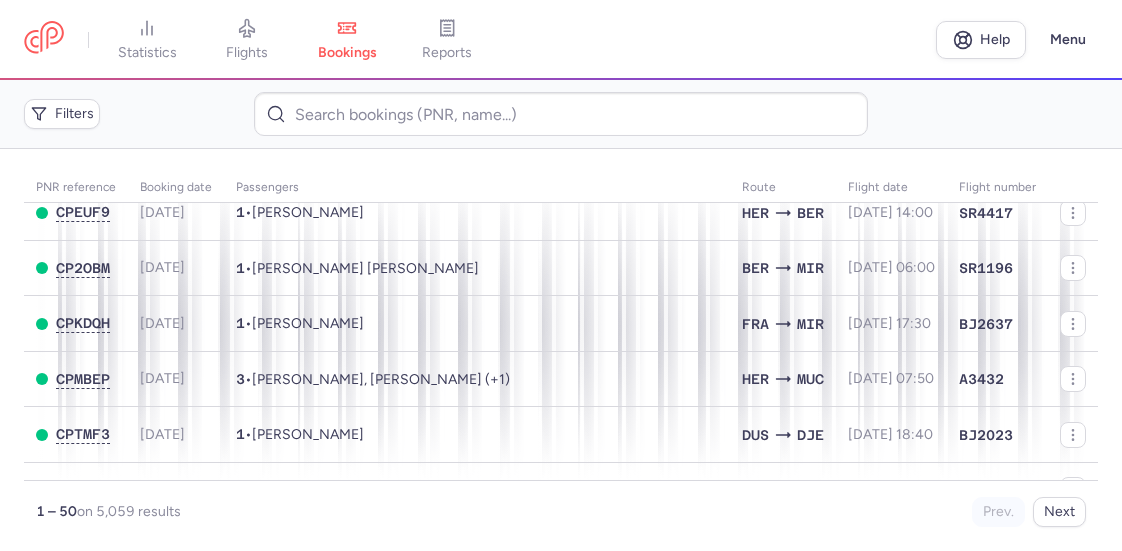 scroll, scrollTop: 200, scrollLeft: 0, axis: vertical 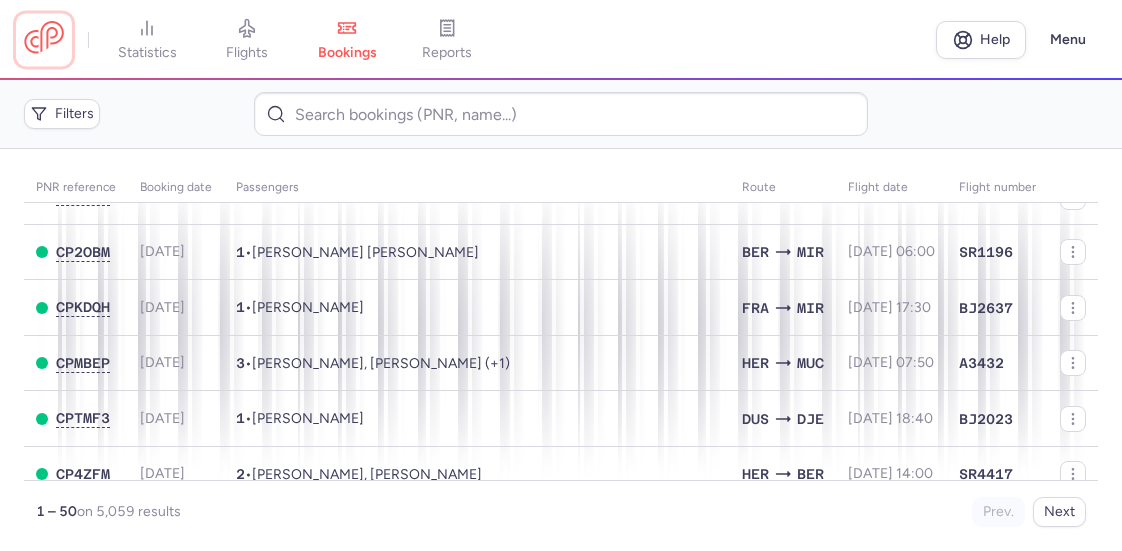 click at bounding box center (44, 39) 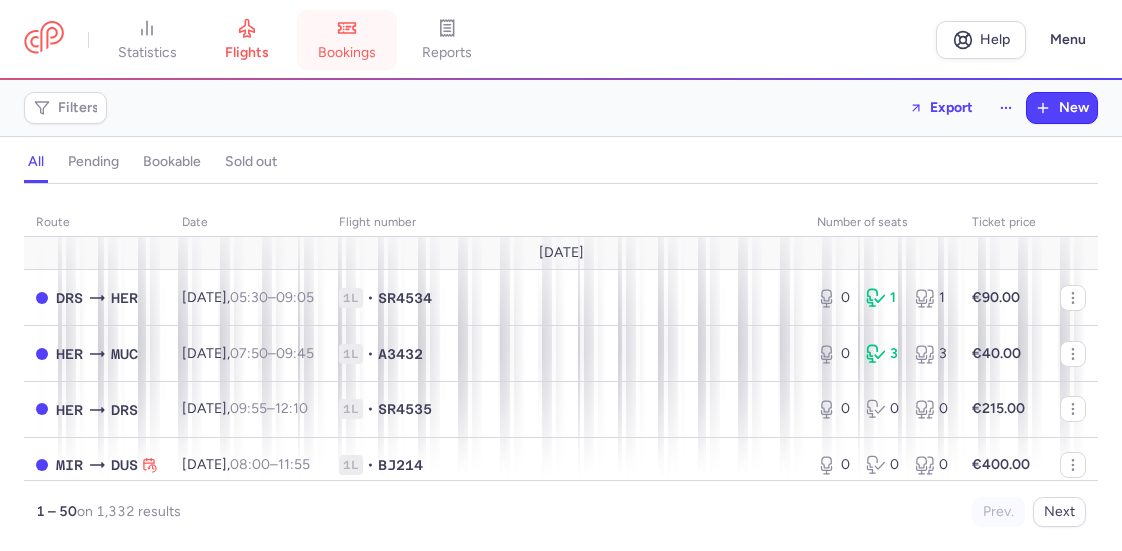 click 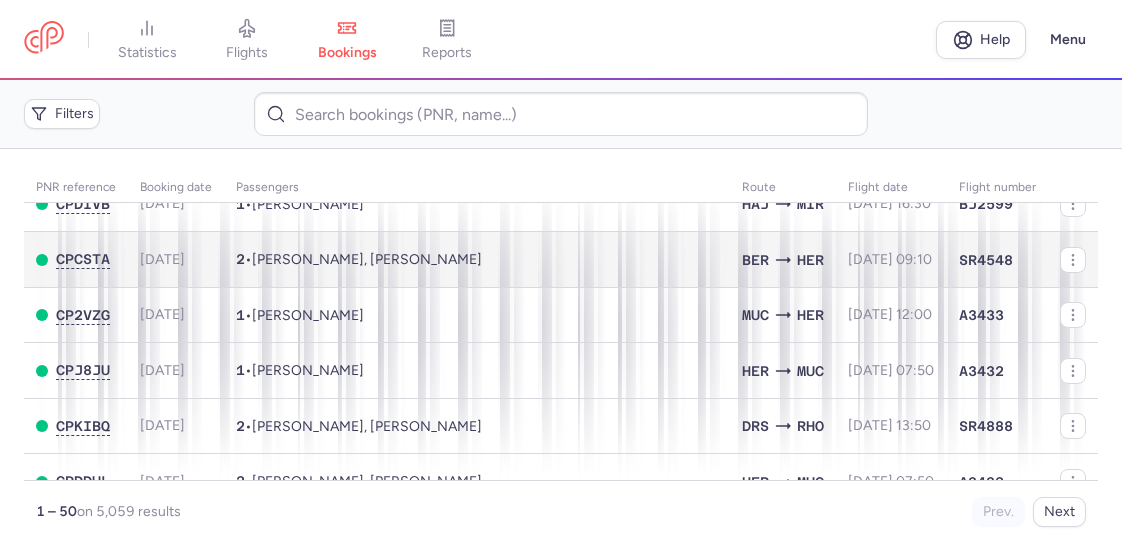 scroll, scrollTop: 2497, scrollLeft: 0, axis: vertical 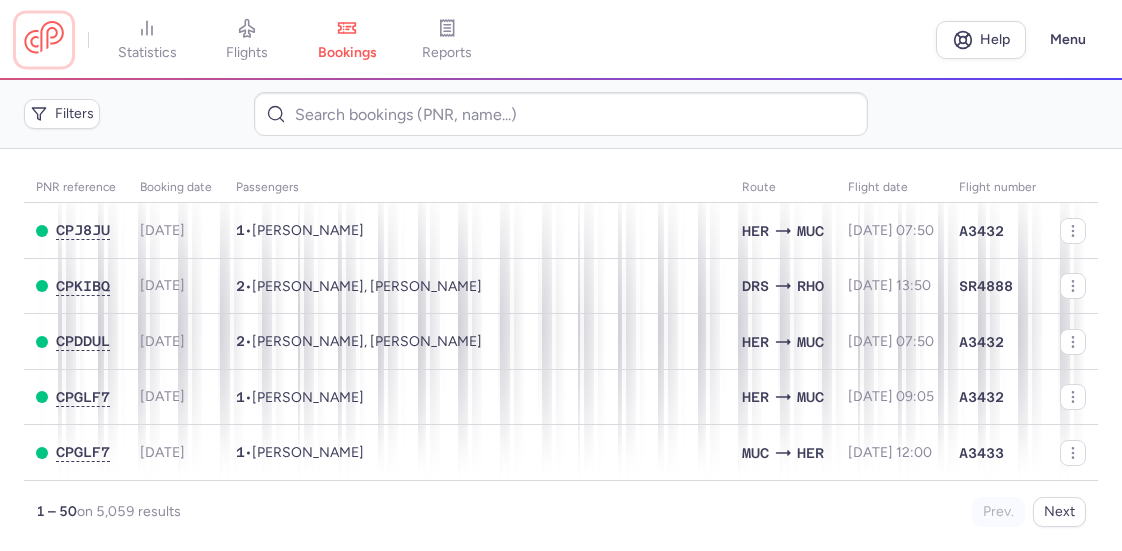 click at bounding box center [44, 39] 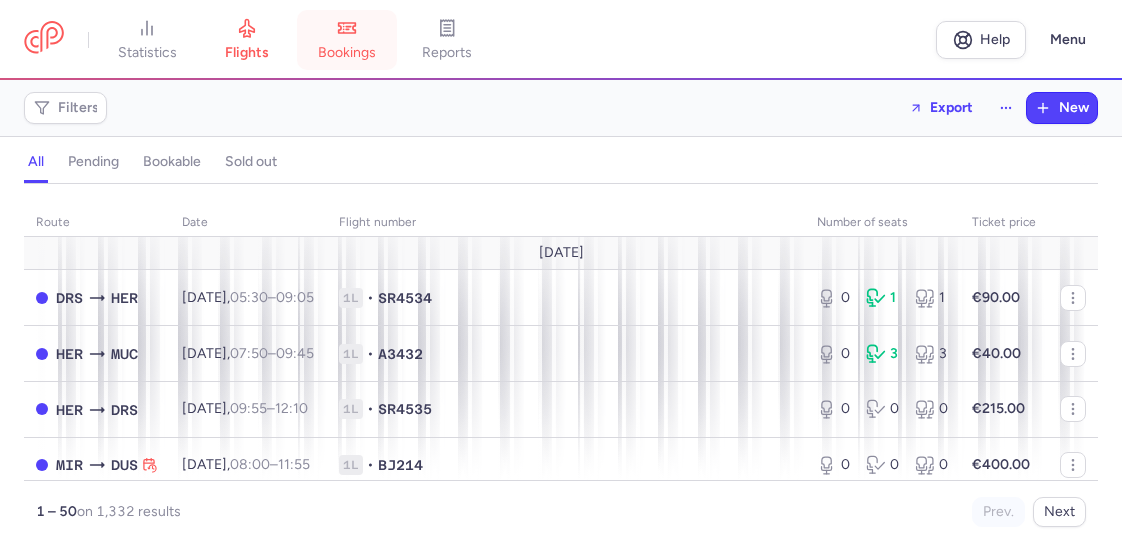 click on "bookings" at bounding box center [347, 53] 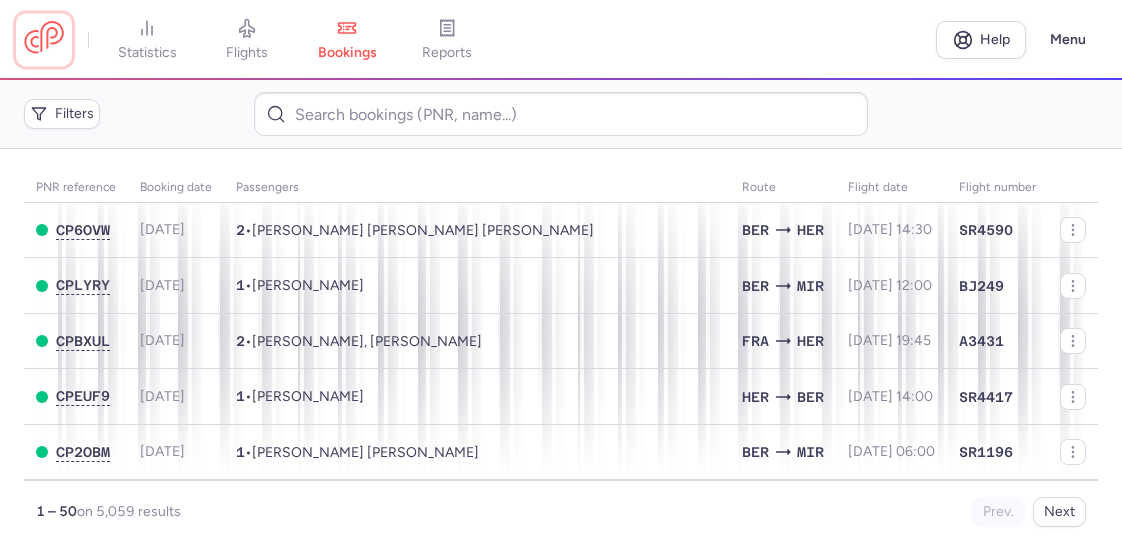 click at bounding box center [44, 39] 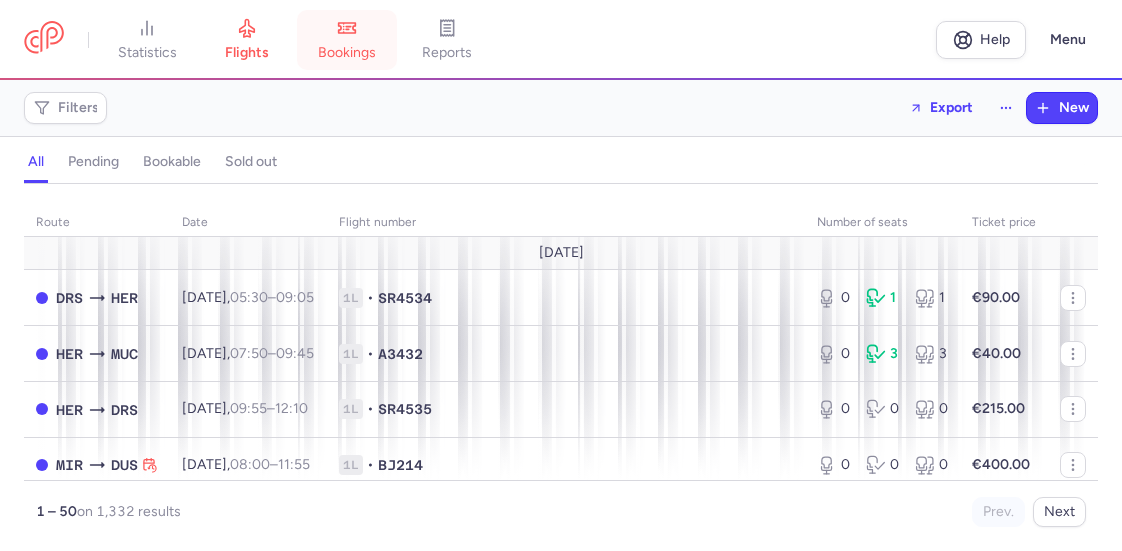 click on "bookings" at bounding box center (347, 53) 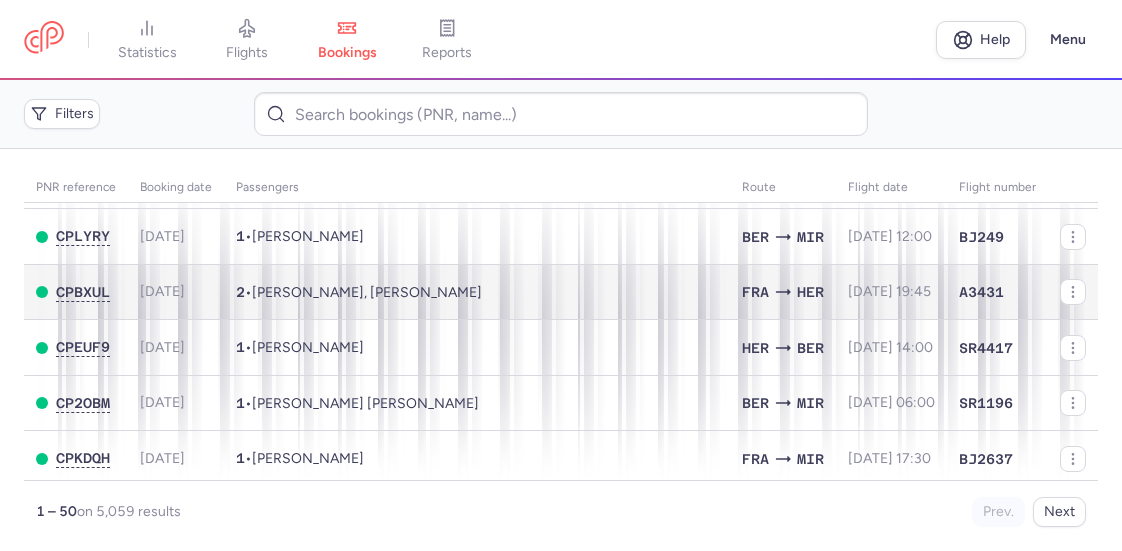 scroll, scrollTop: 0, scrollLeft: 0, axis: both 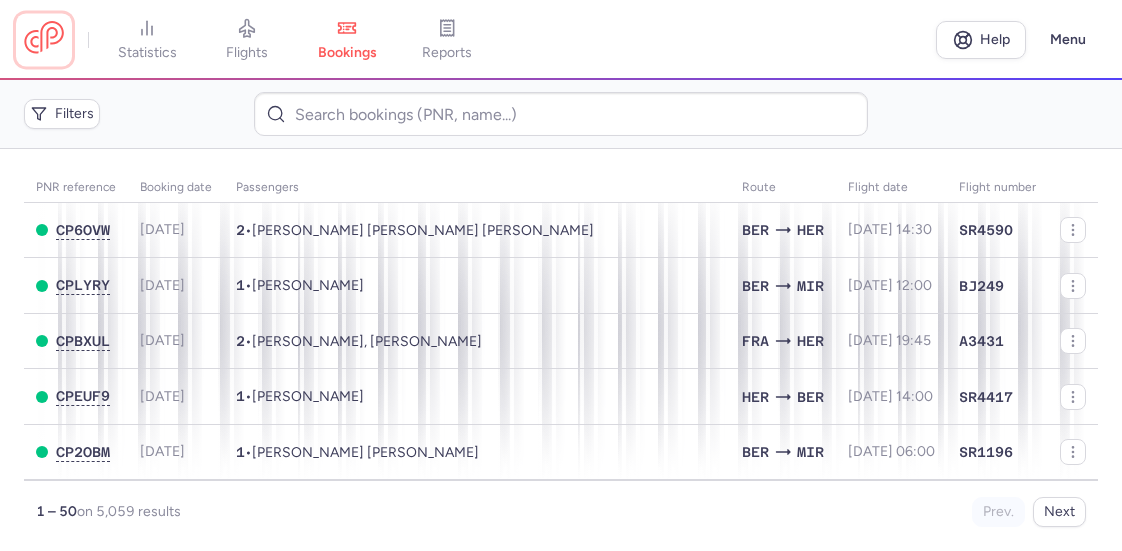 click at bounding box center (44, 39) 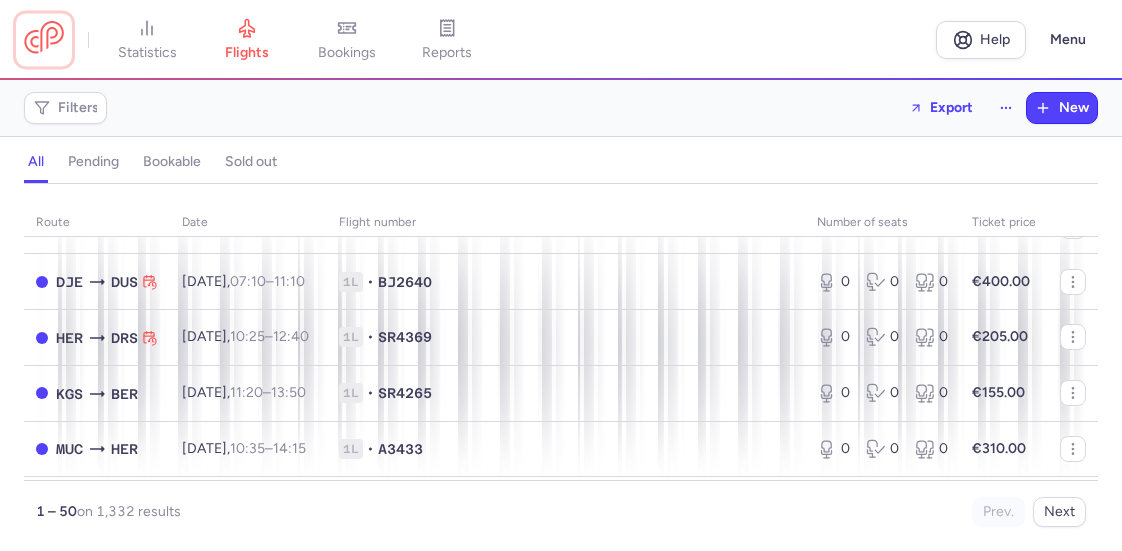 scroll, scrollTop: 2610, scrollLeft: 0, axis: vertical 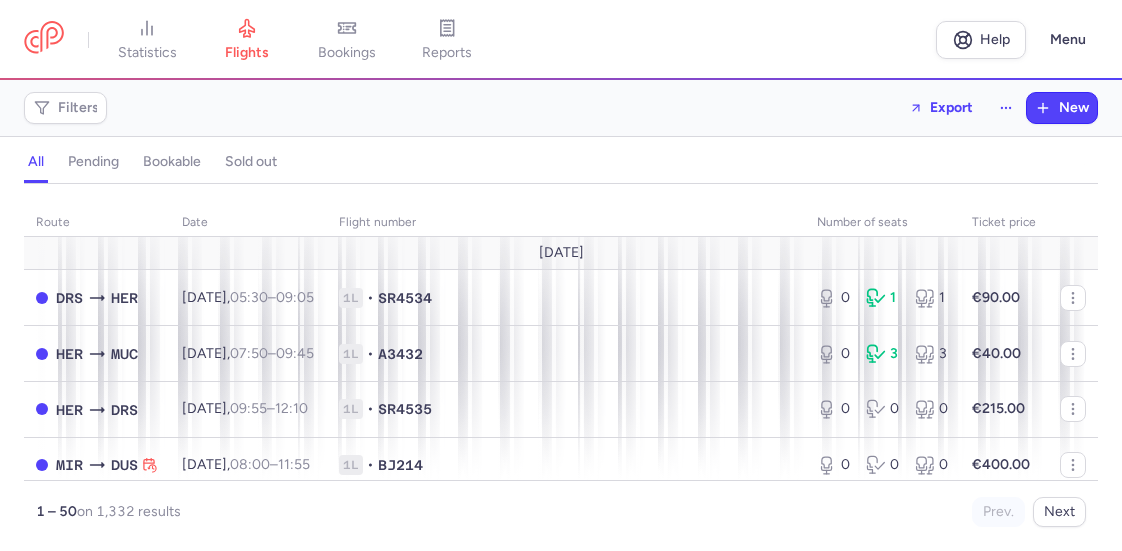 click on "all pending bookable sold out" at bounding box center (561, 166) 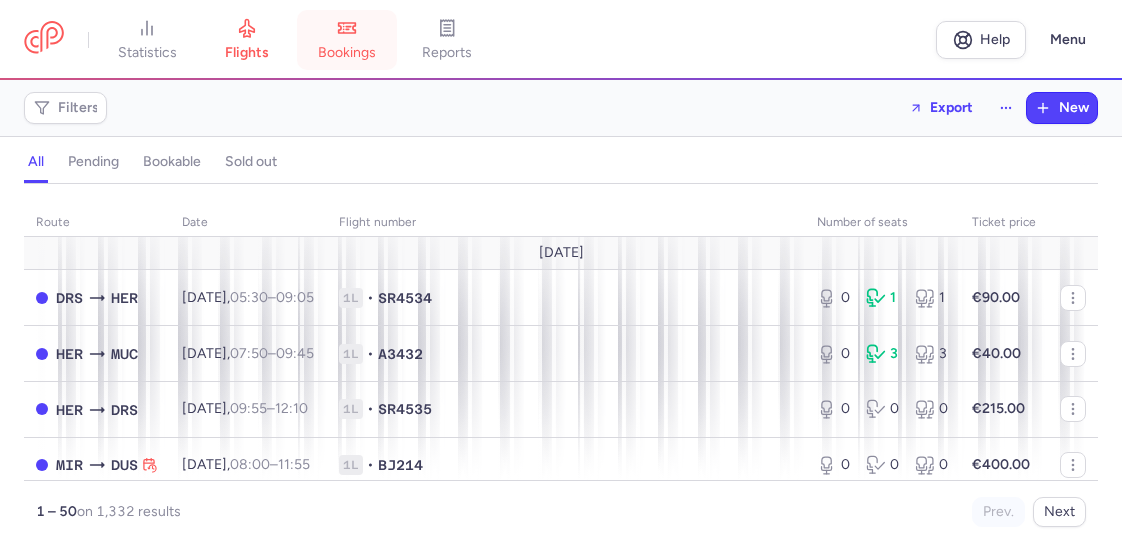 click on "bookings" at bounding box center [347, 40] 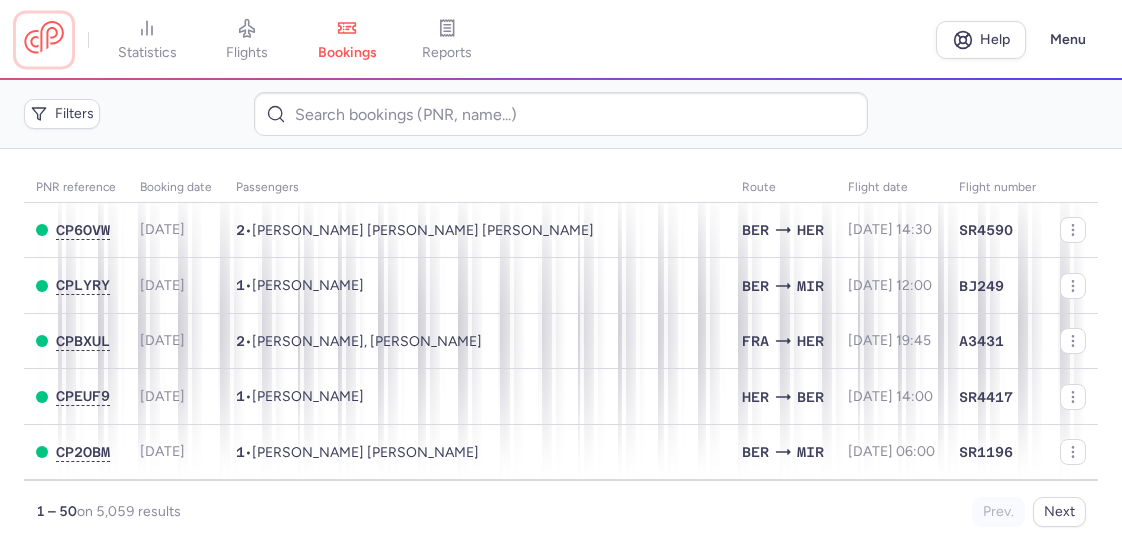 click at bounding box center (44, 39) 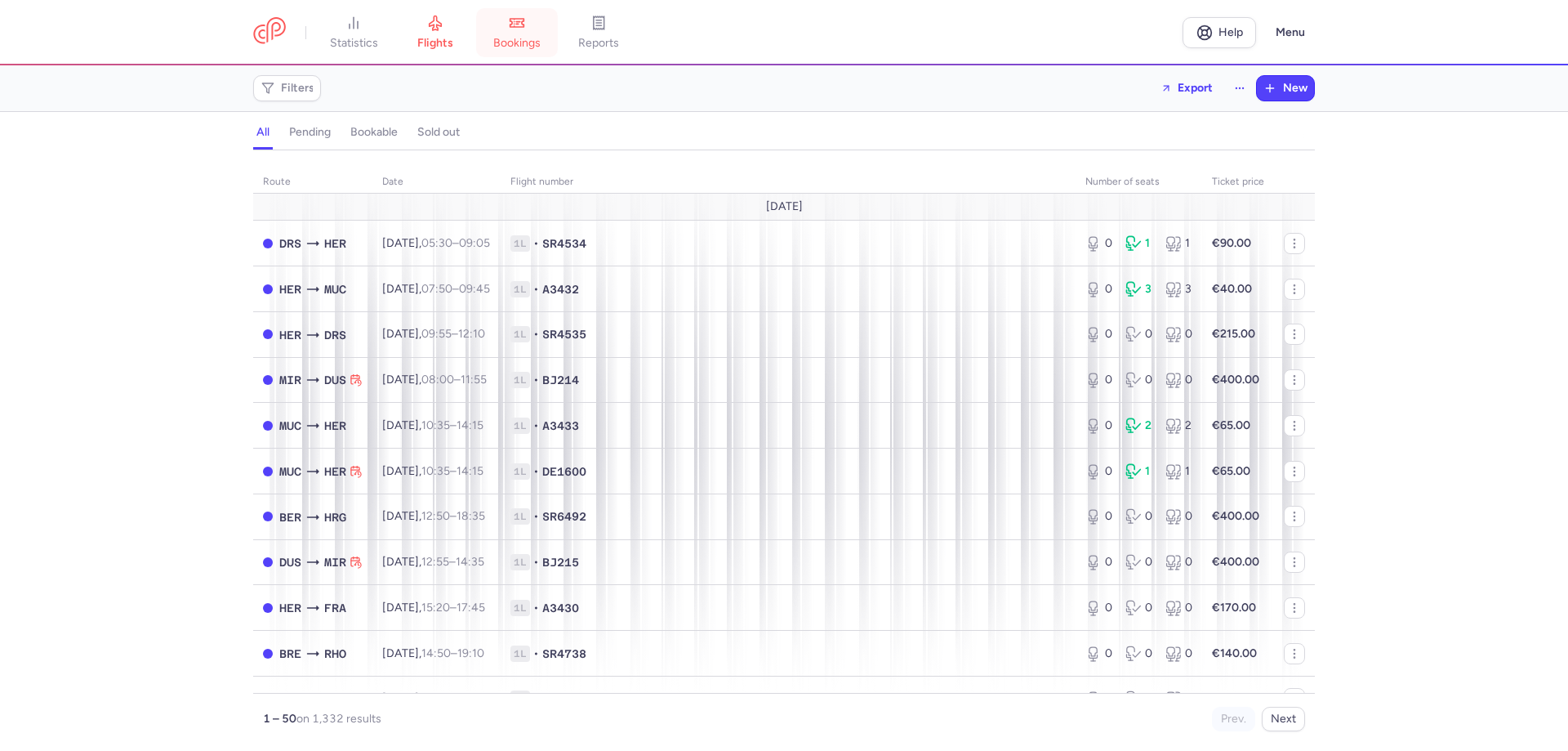 click 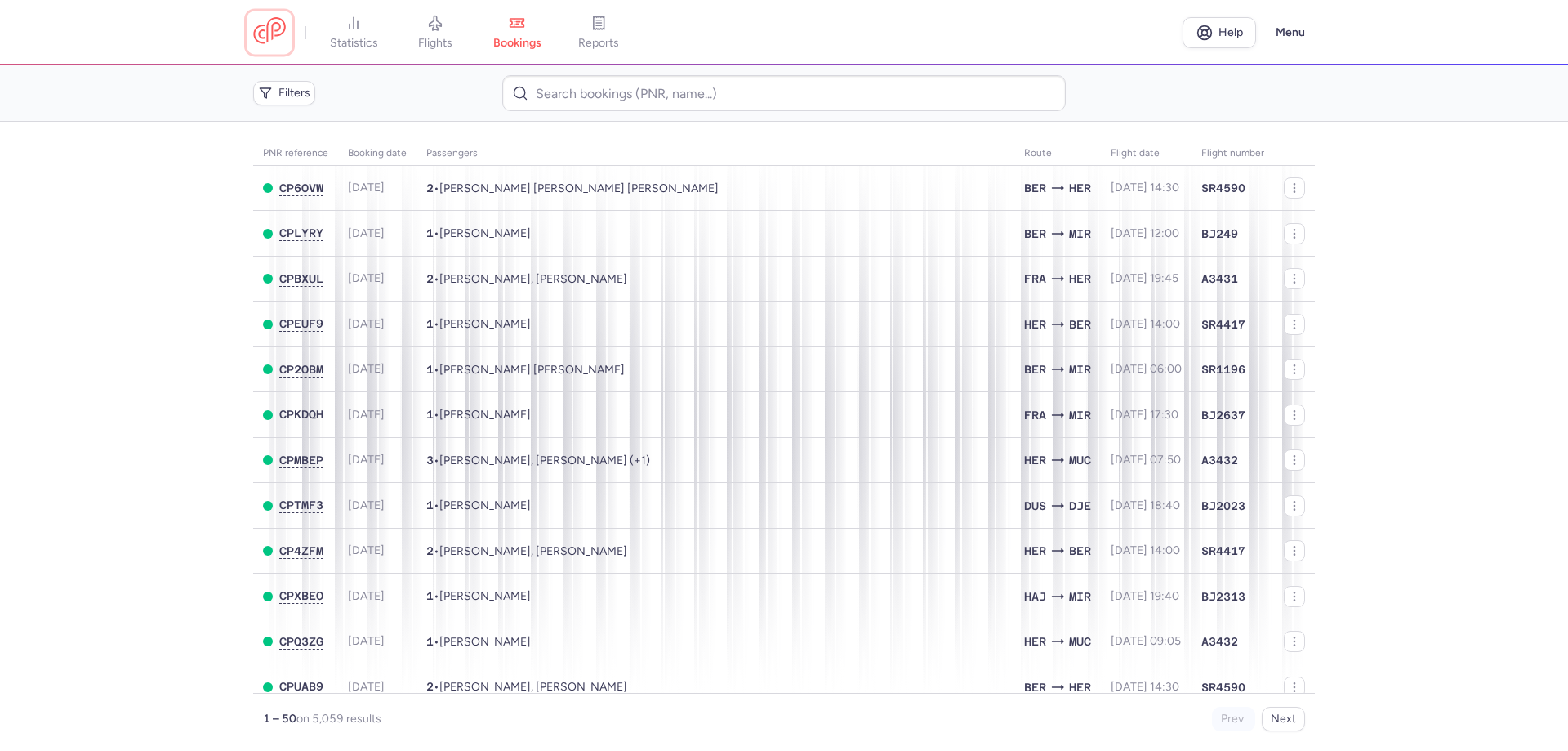 click at bounding box center (270, 32) 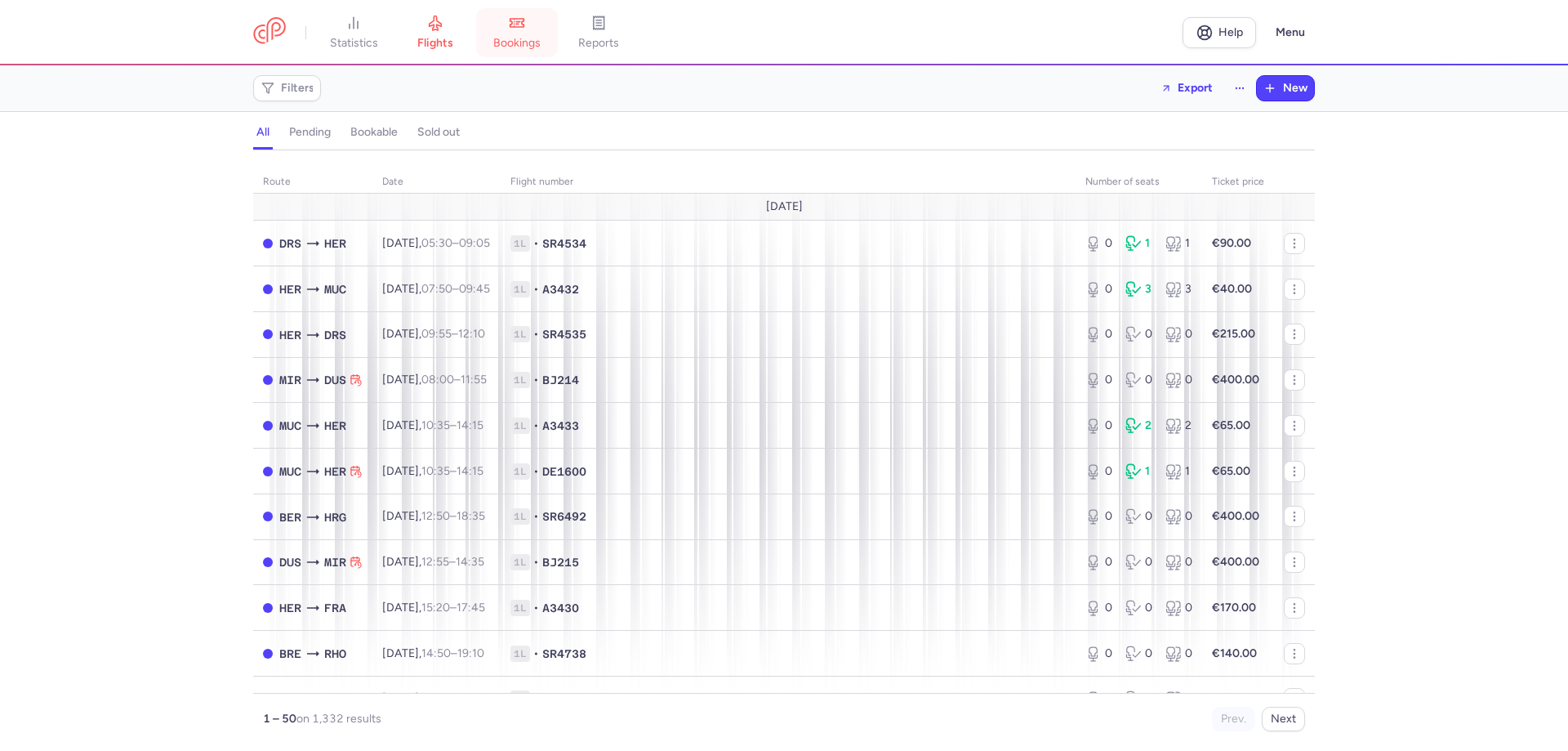 click on "bookings" at bounding box center (517, 33) 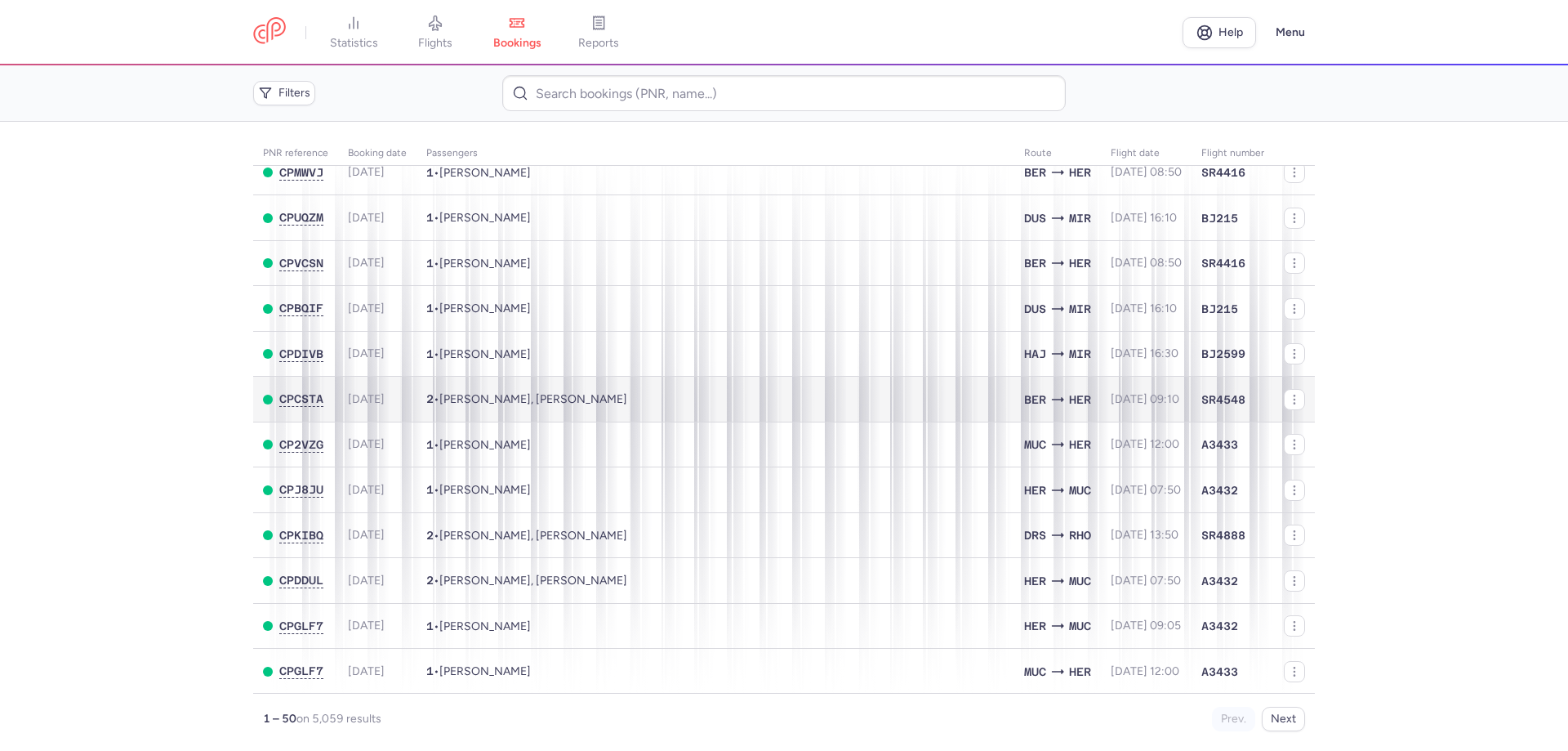 scroll, scrollTop: 1740, scrollLeft: 0, axis: vertical 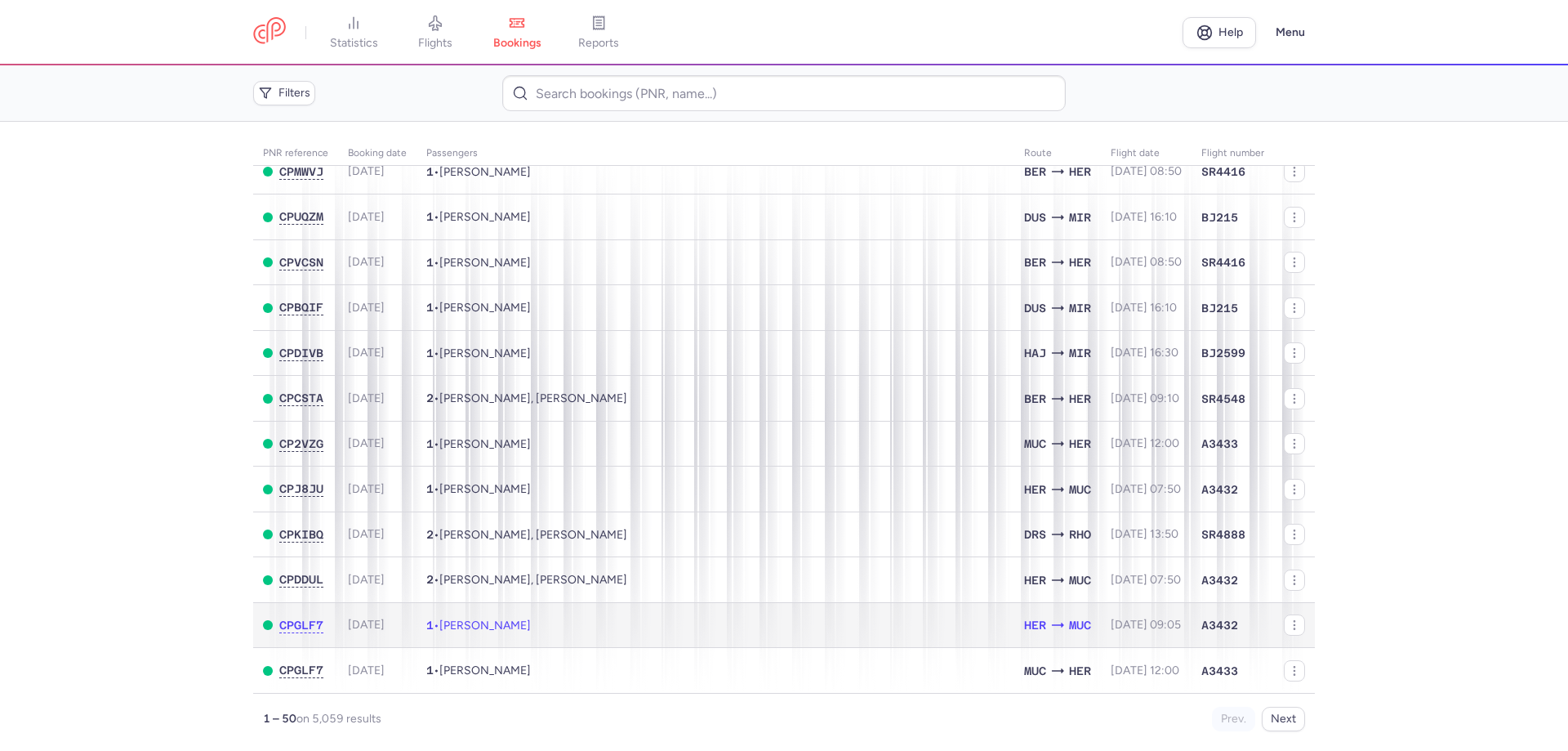 click on "1  •  [PERSON_NAME]" 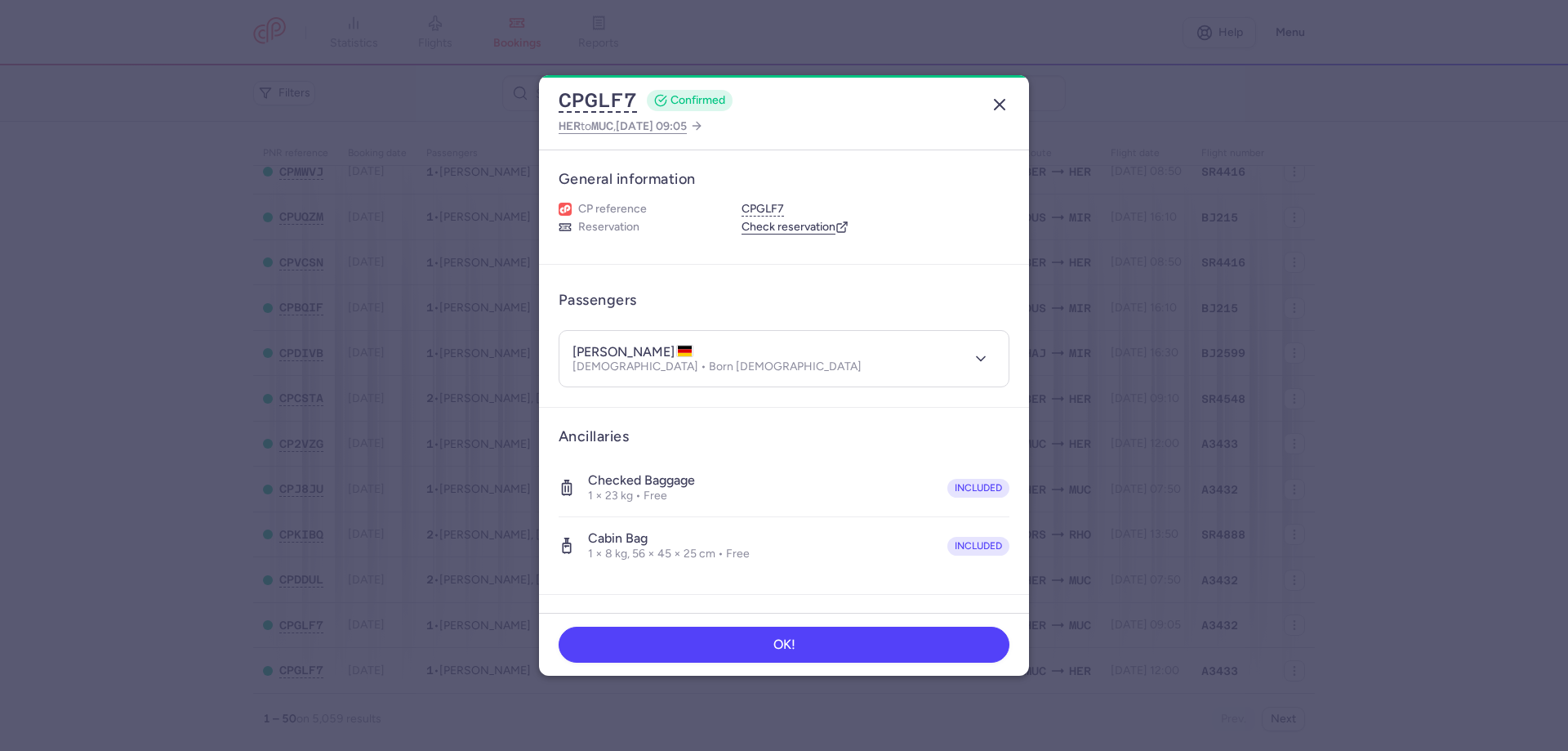 click 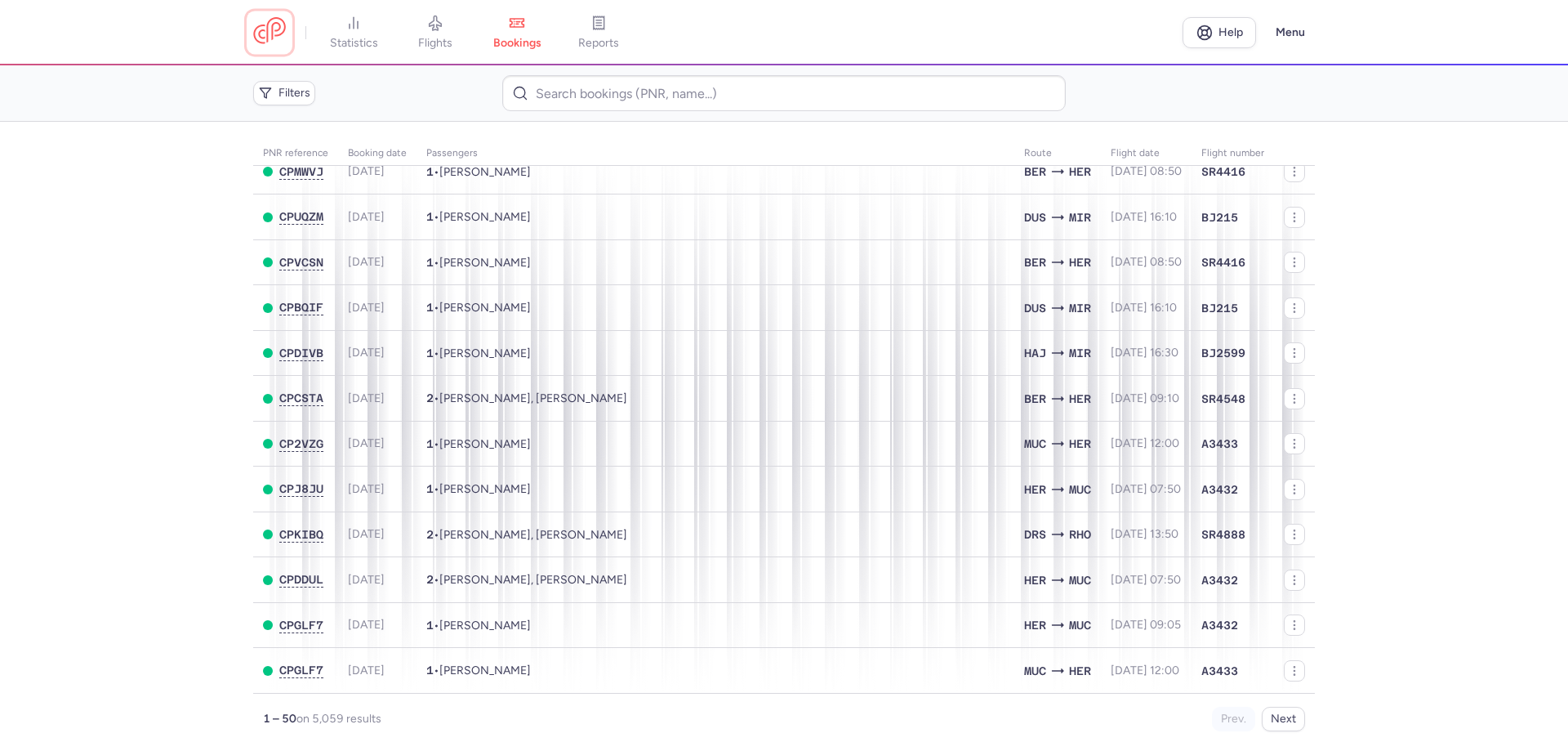 click at bounding box center [270, 32] 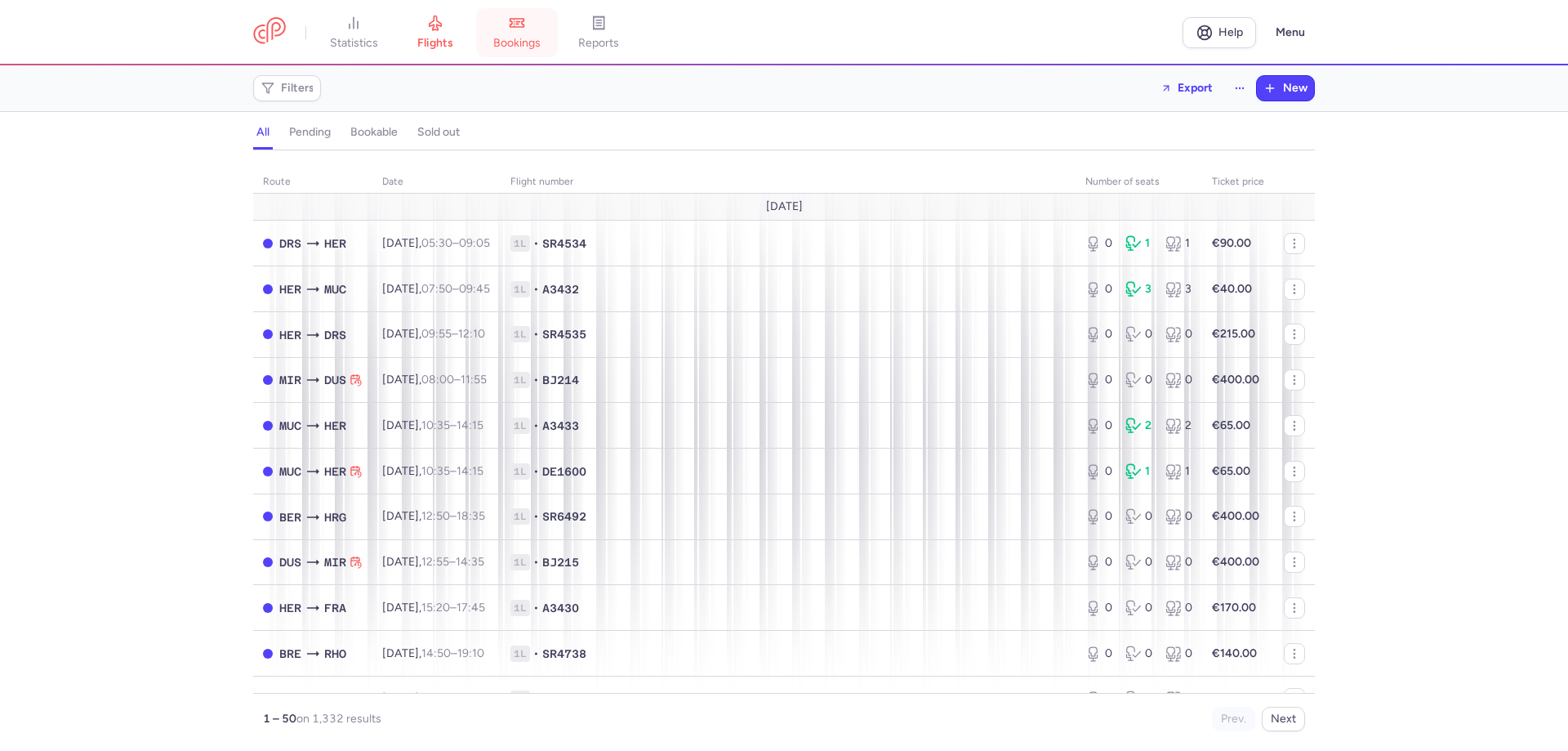 click 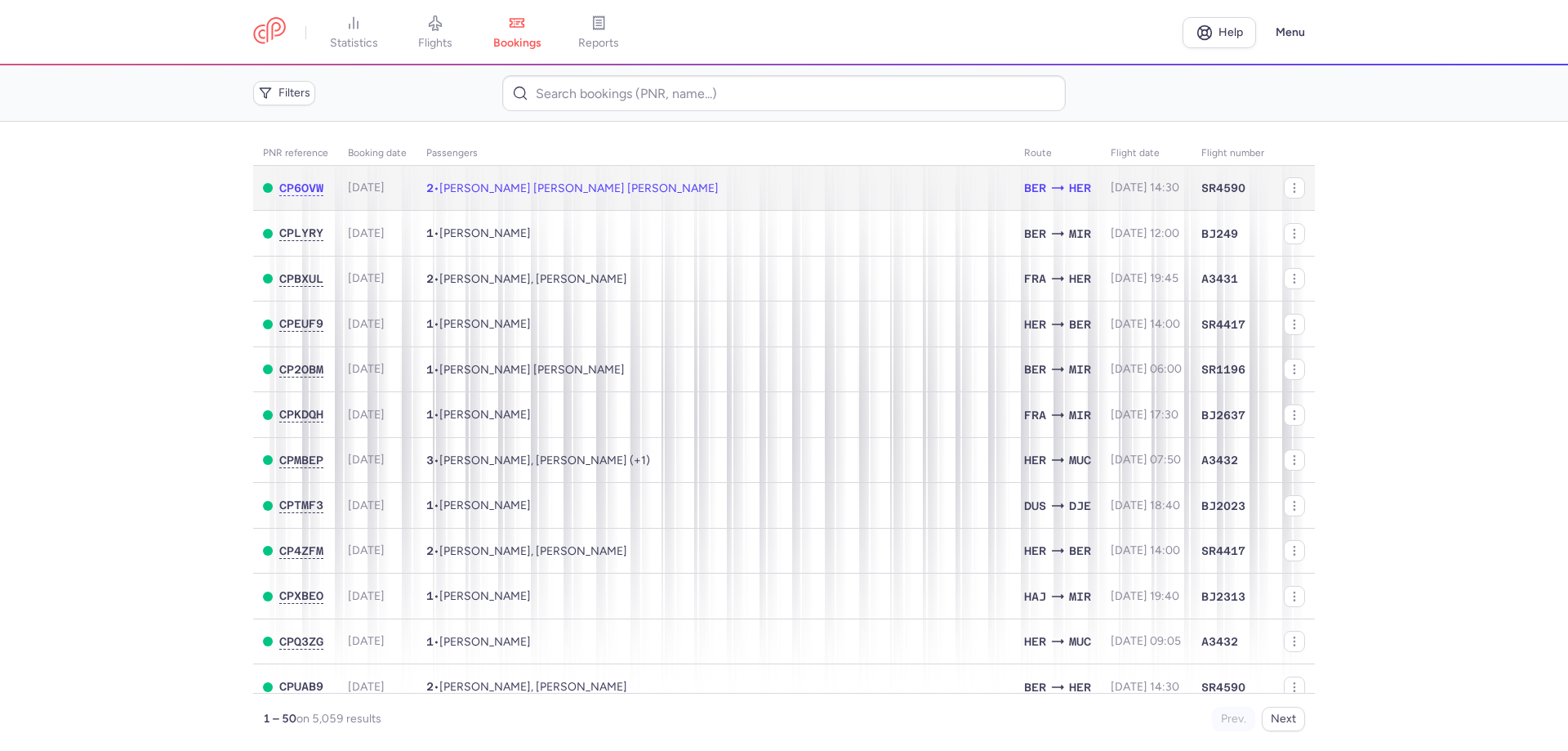 click on "[PERSON_NAME] [PERSON_NAME] [PERSON_NAME]" at bounding box center (579, 188) 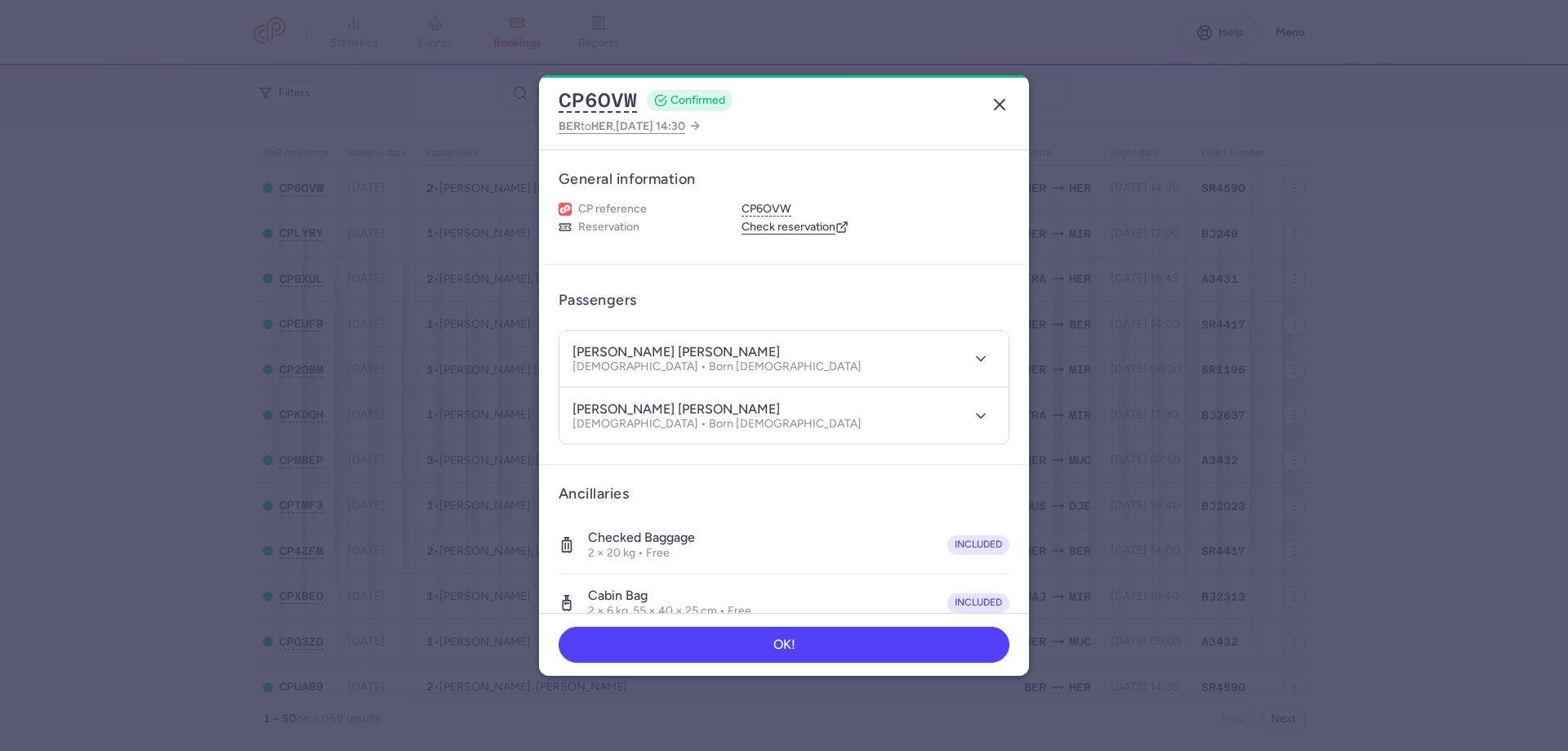 click 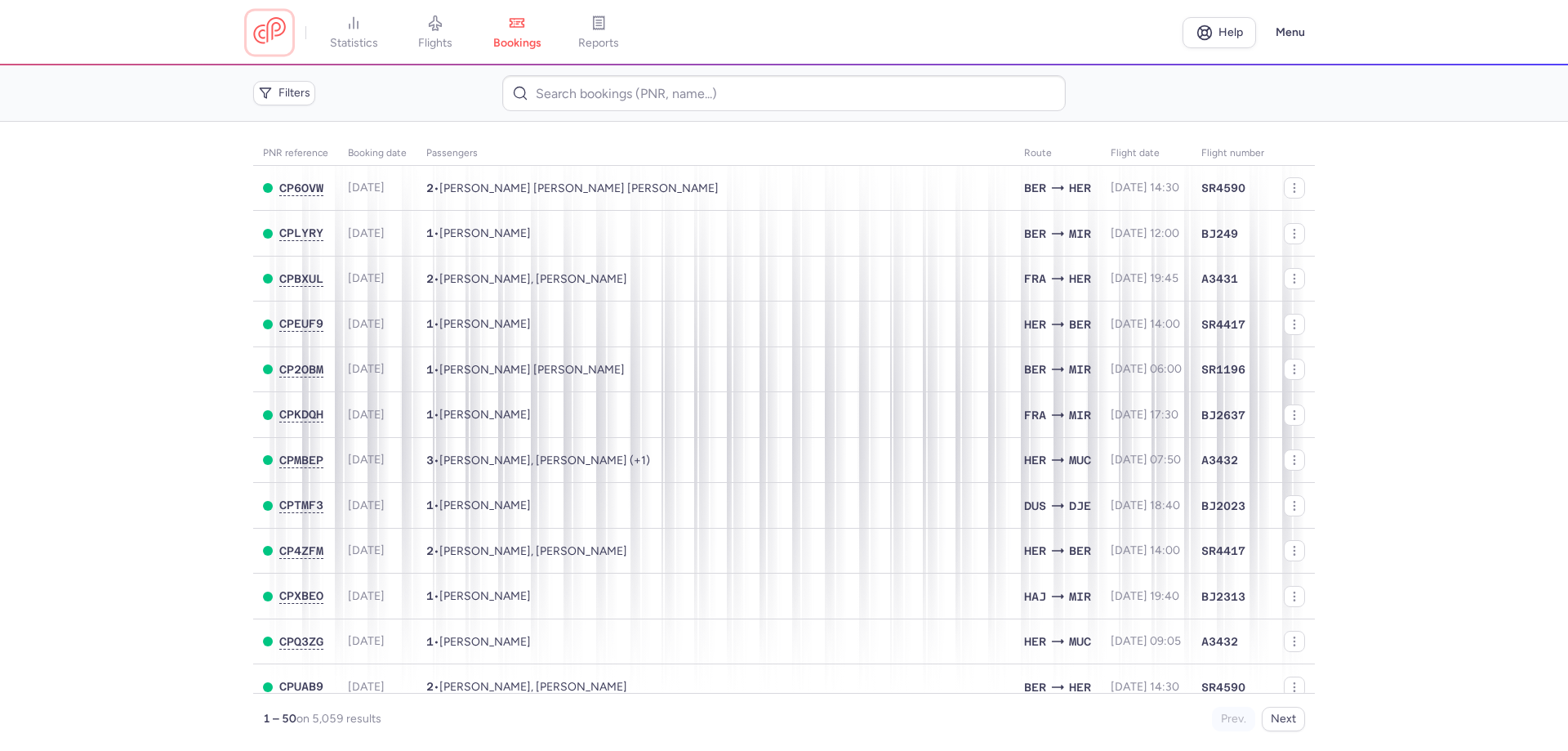 click at bounding box center [270, 32] 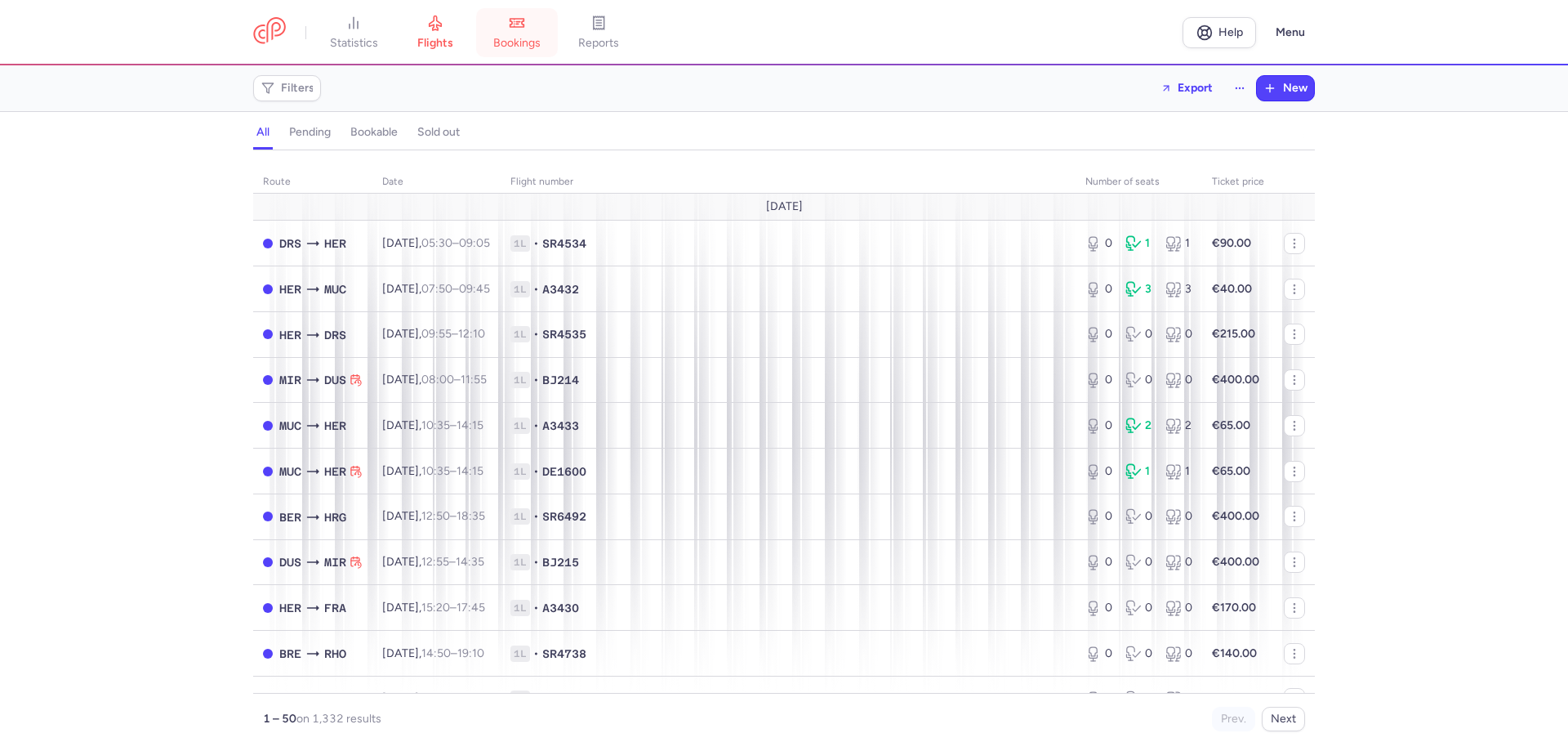 click on "bookings" at bounding box center [517, 43] 